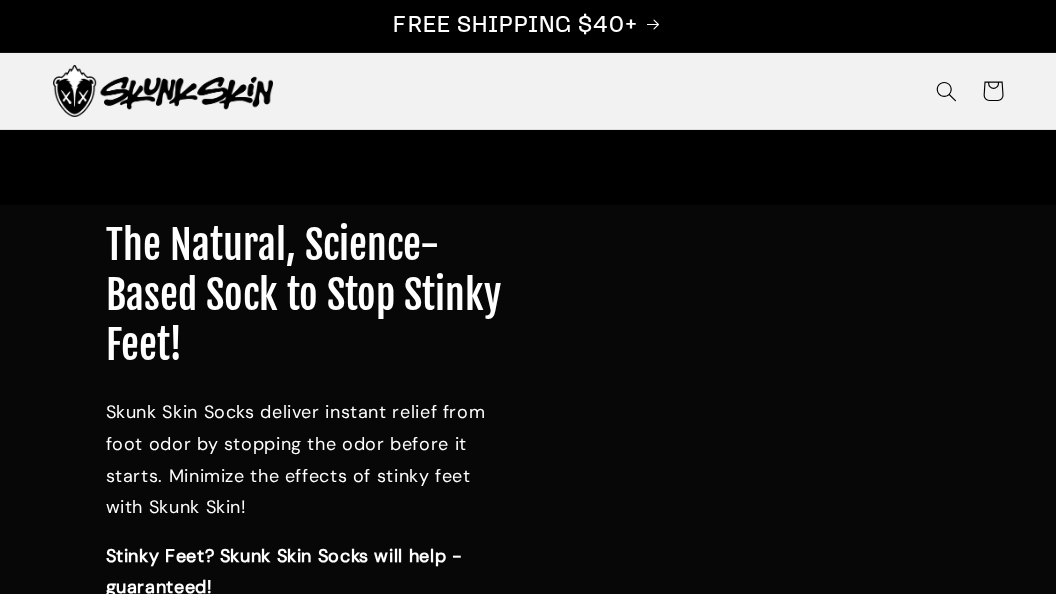 scroll, scrollTop: 105, scrollLeft: 0, axis: vertical 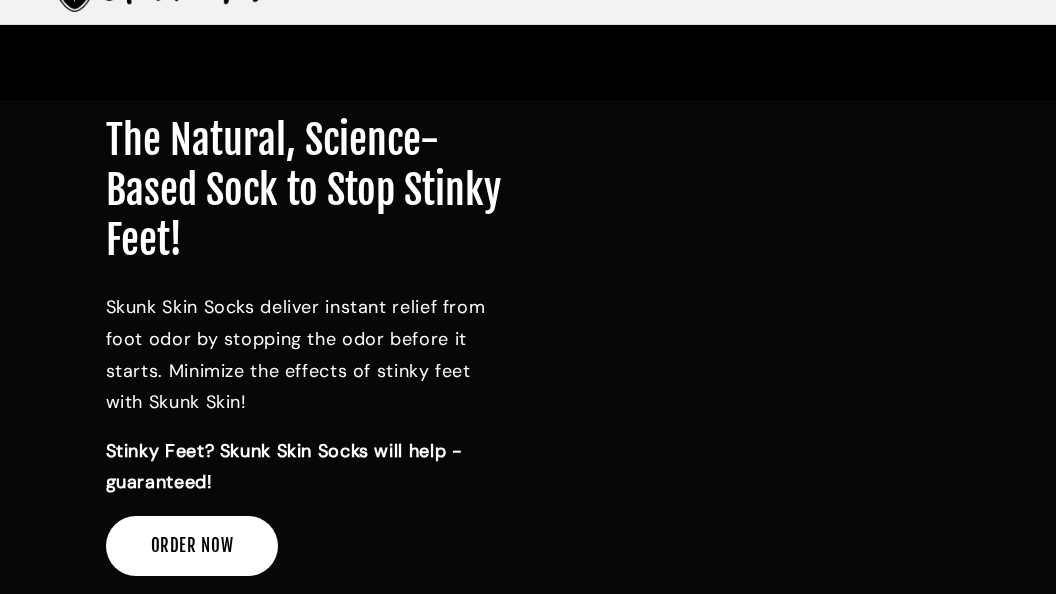 click on "ORDER NOW" at bounding box center [192, 546] 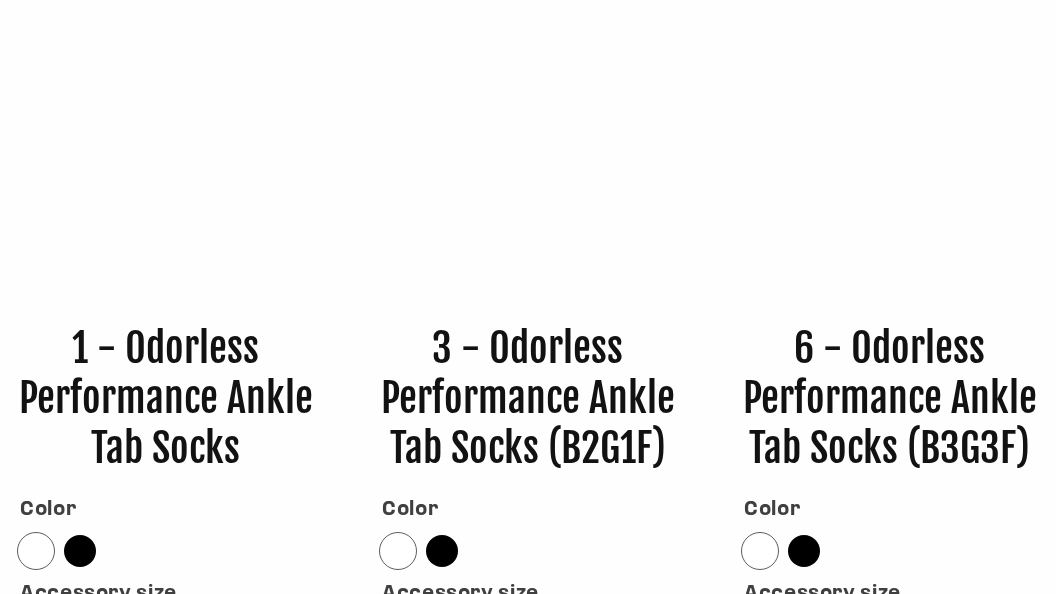 scroll, scrollTop: 6734, scrollLeft: 0, axis: vertical 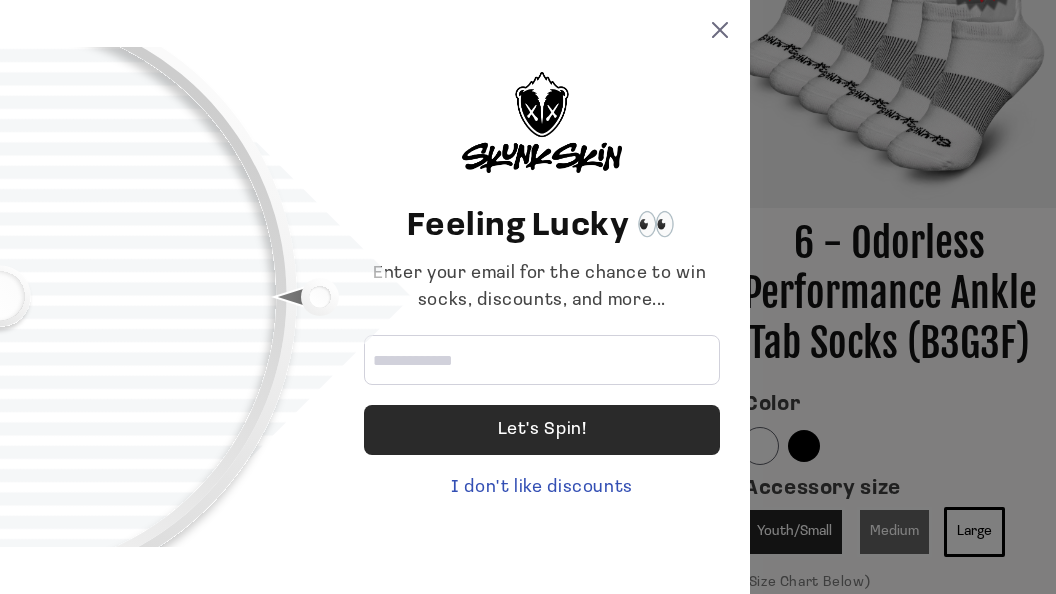 click on "Let's Spin!" at bounding box center (542, 430) 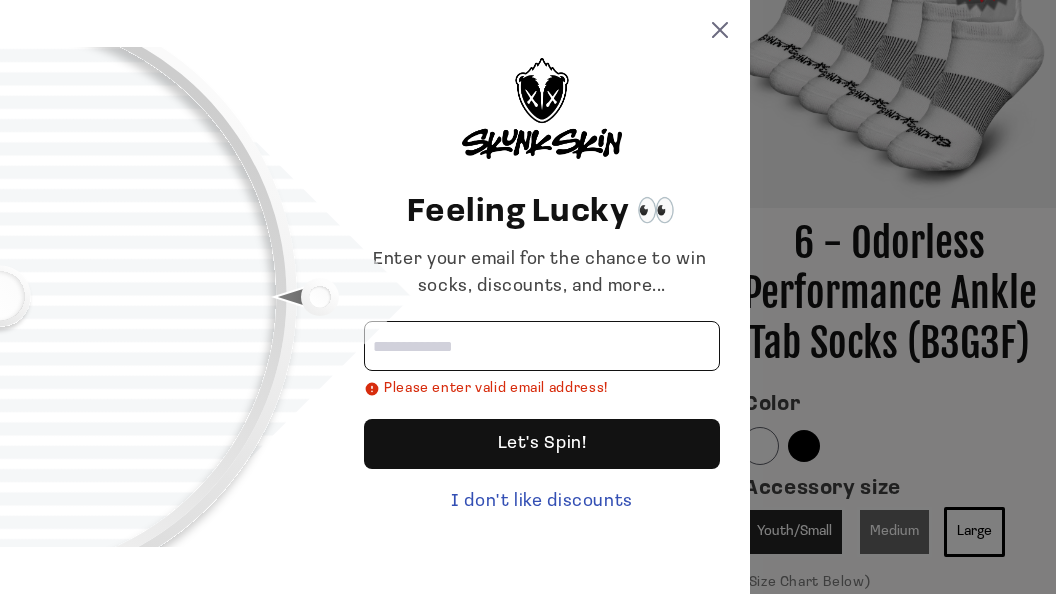 click at bounding box center (542, 346) 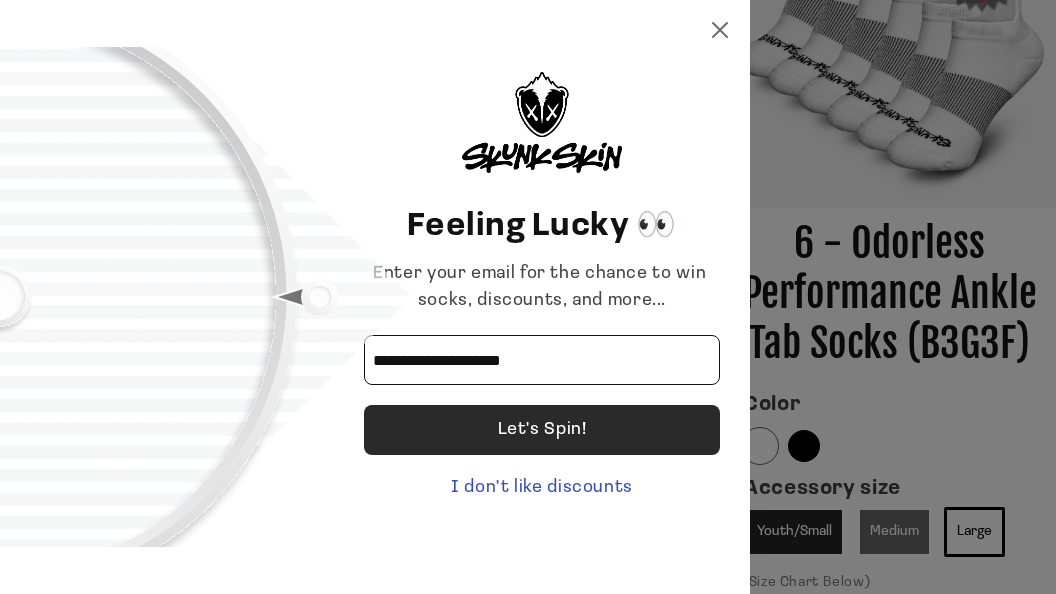 type on "**********" 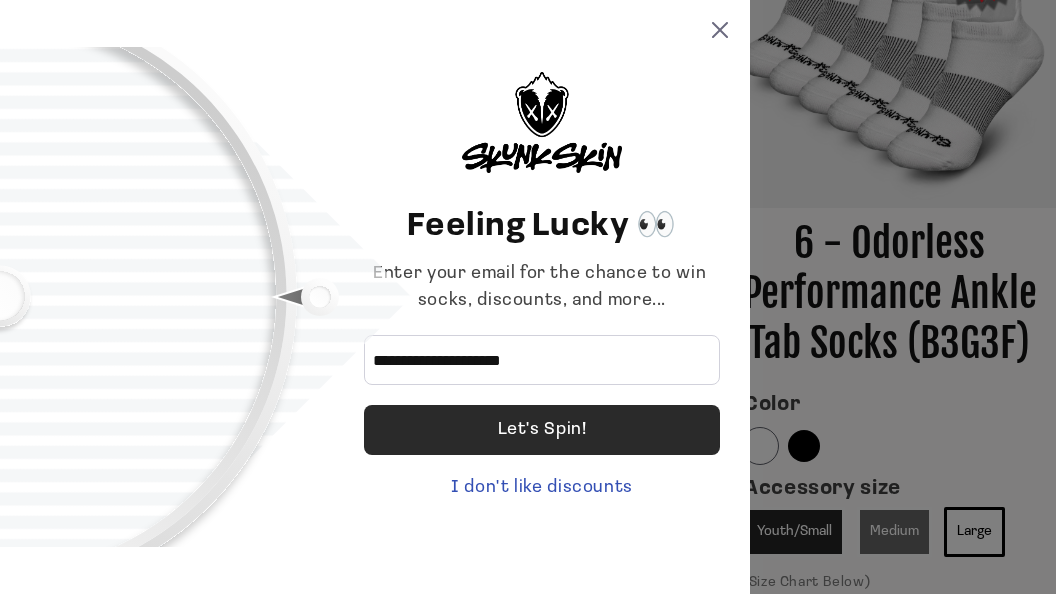 click on "Let's Spin!" at bounding box center [542, 430] 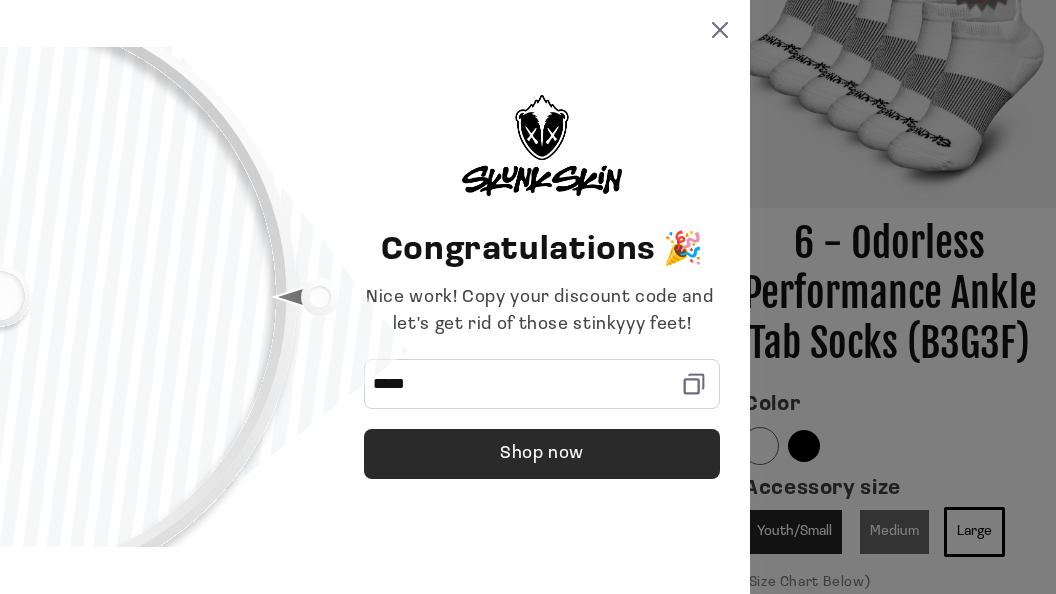 click on "Shop now" at bounding box center (542, 454) 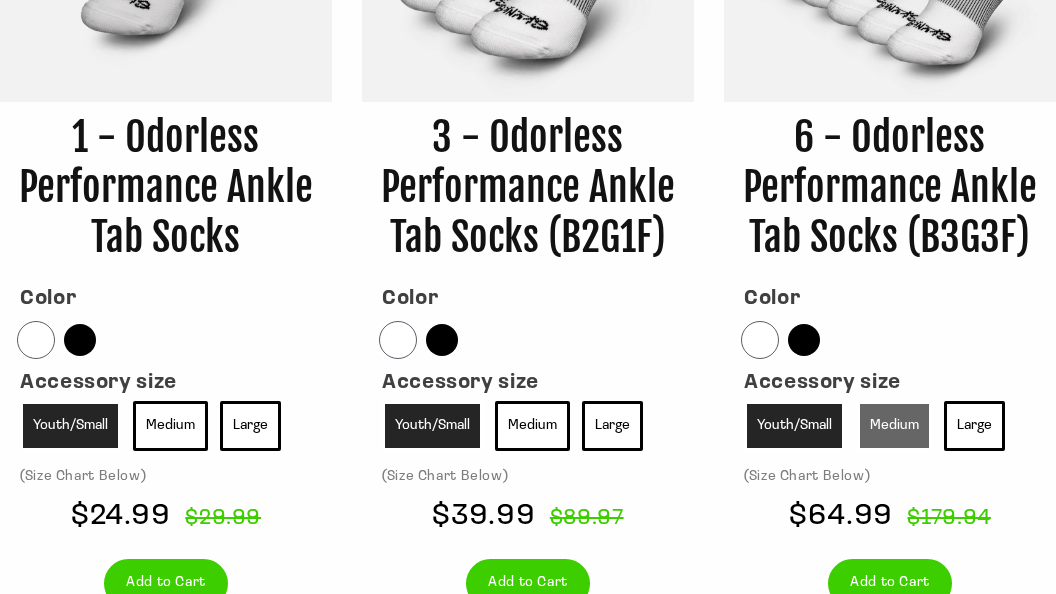 scroll, scrollTop: 6945, scrollLeft: 0, axis: vertical 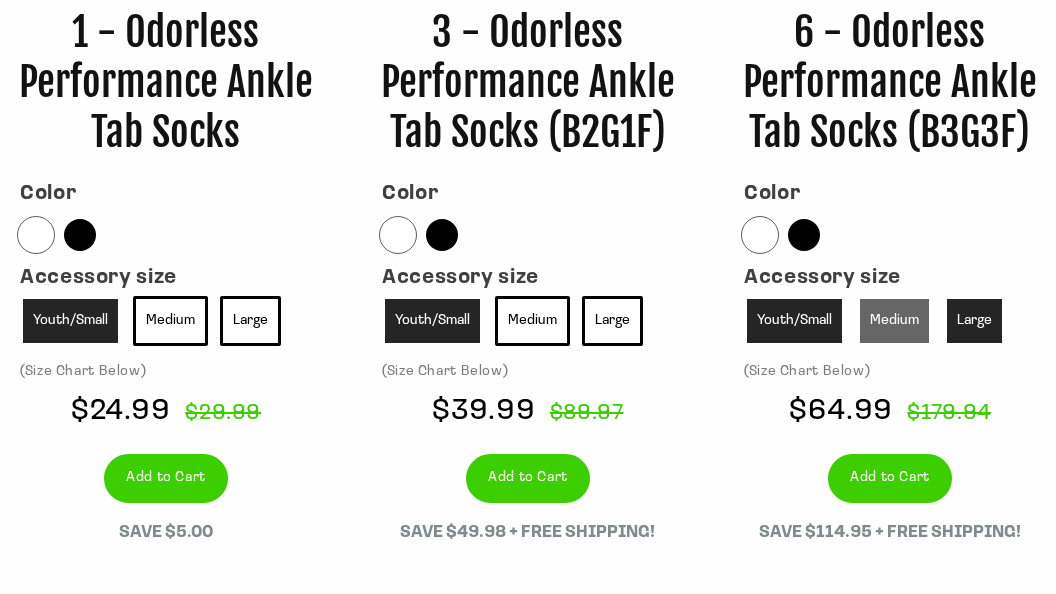 click on "Large" at bounding box center (974, 321) 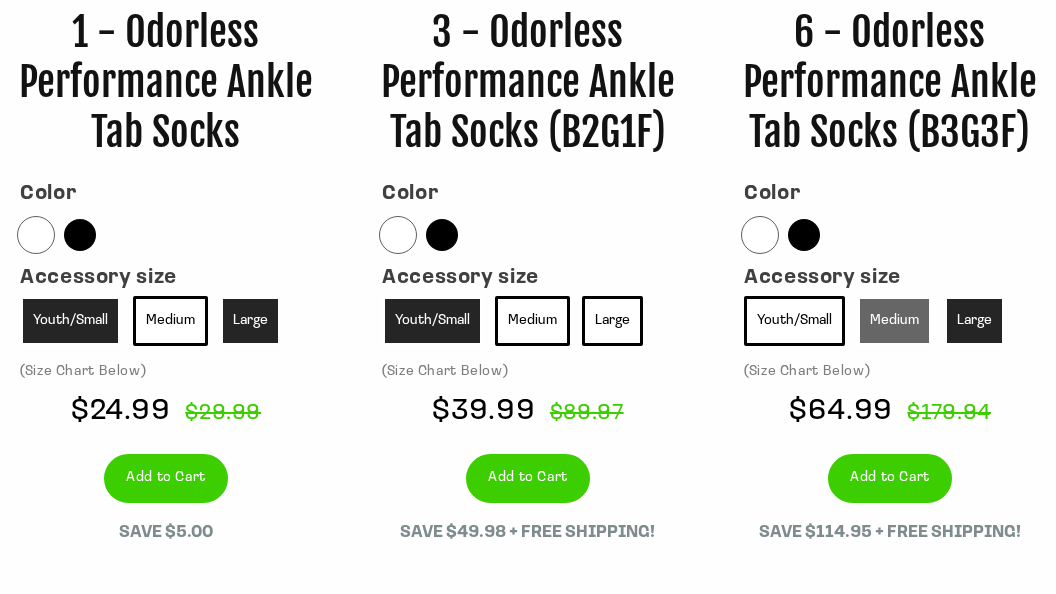 click on "Large" at bounding box center [250, 321] 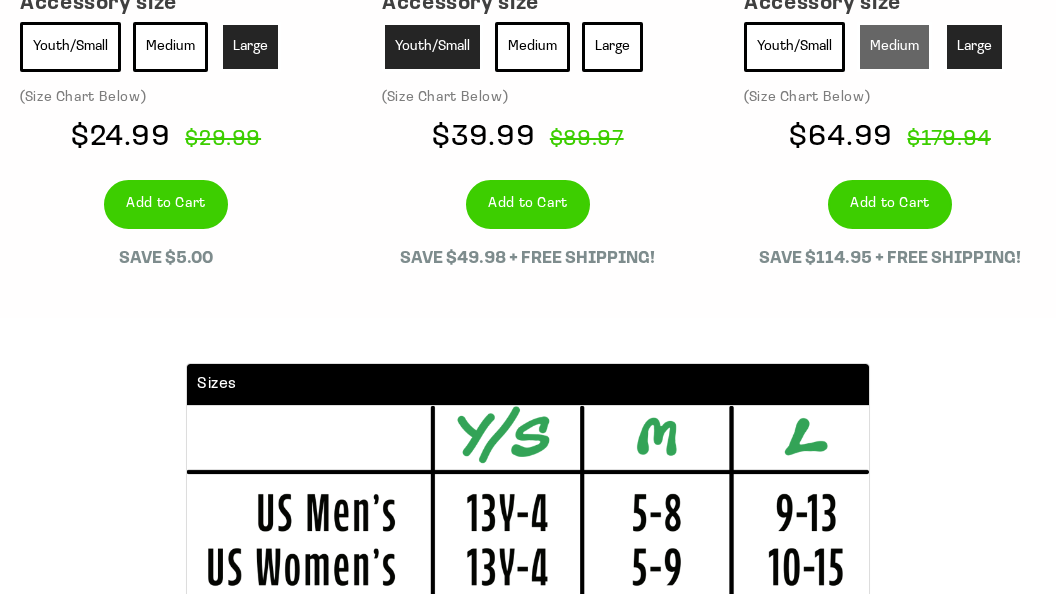 scroll, scrollTop: 7262, scrollLeft: 0, axis: vertical 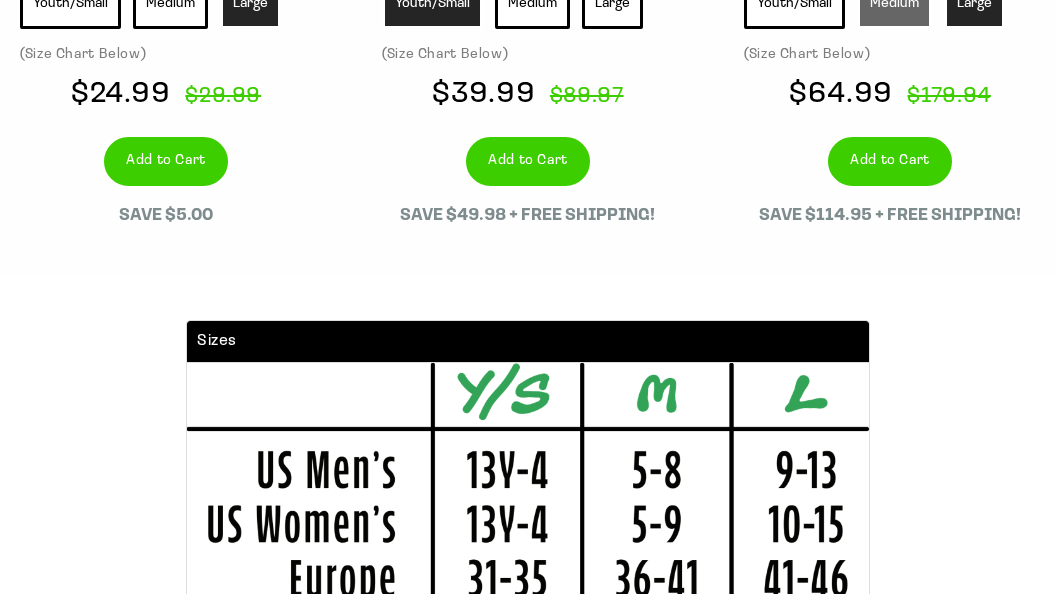 drag, startPoint x: 160, startPoint y: 166, endPoint x: 190, endPoint y: 262, distance: 100.57833 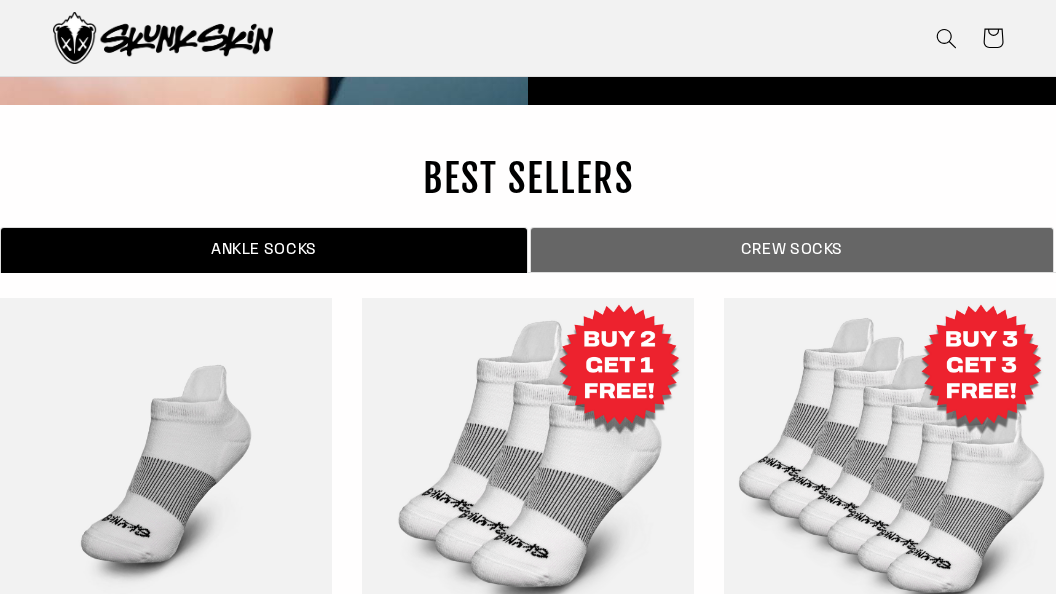 scroll, scrollTop: 6206, scrollLeft: 0, axis: vertical 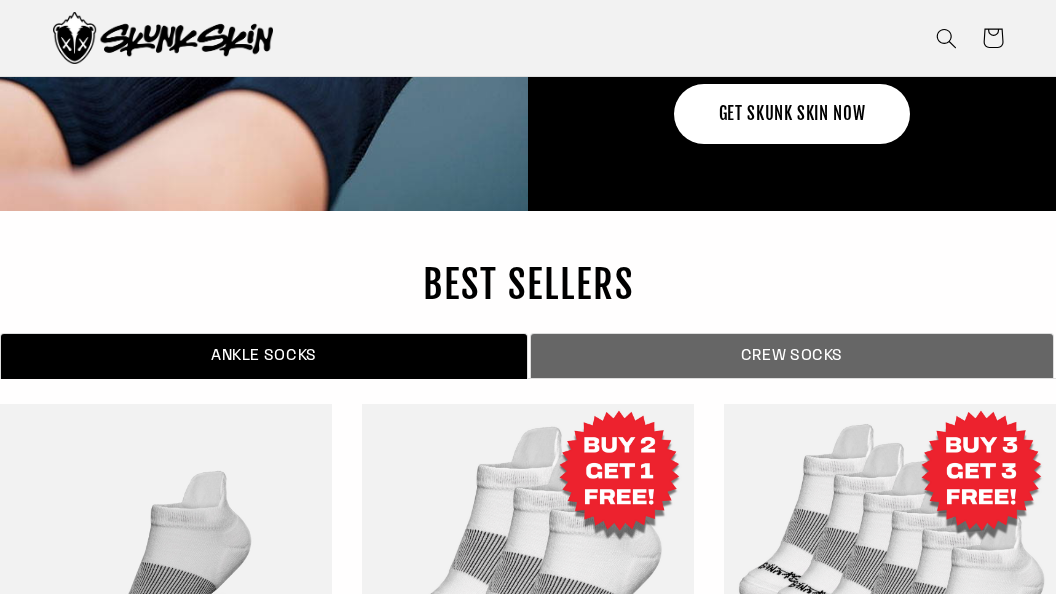 click on "GET SKUNK SKIN NOW" at bounding box center [792, 114] 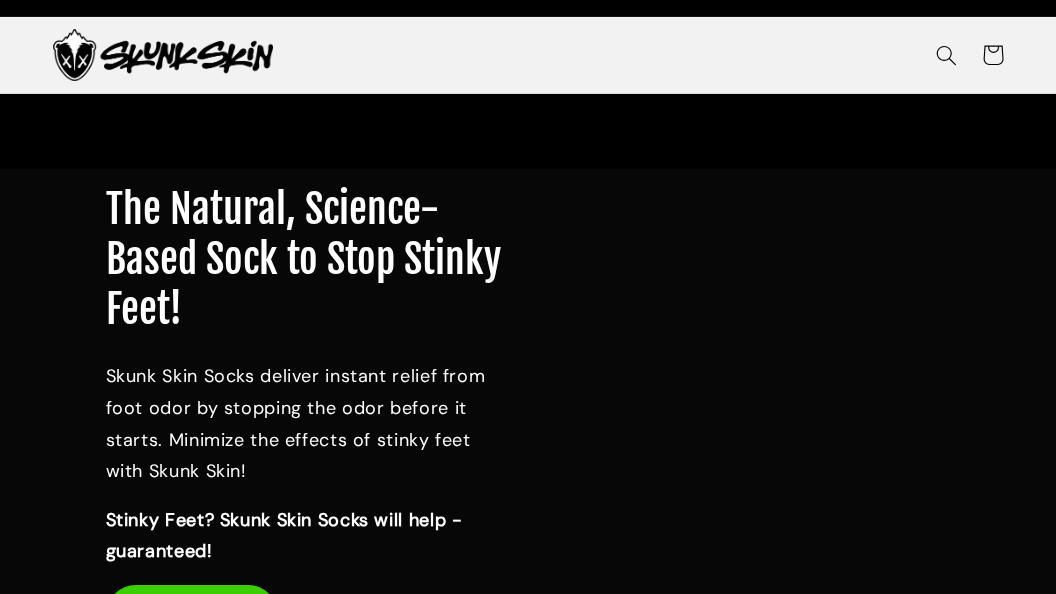 scroll, scrollTop: 0, scrollLeft: 0, axis: both 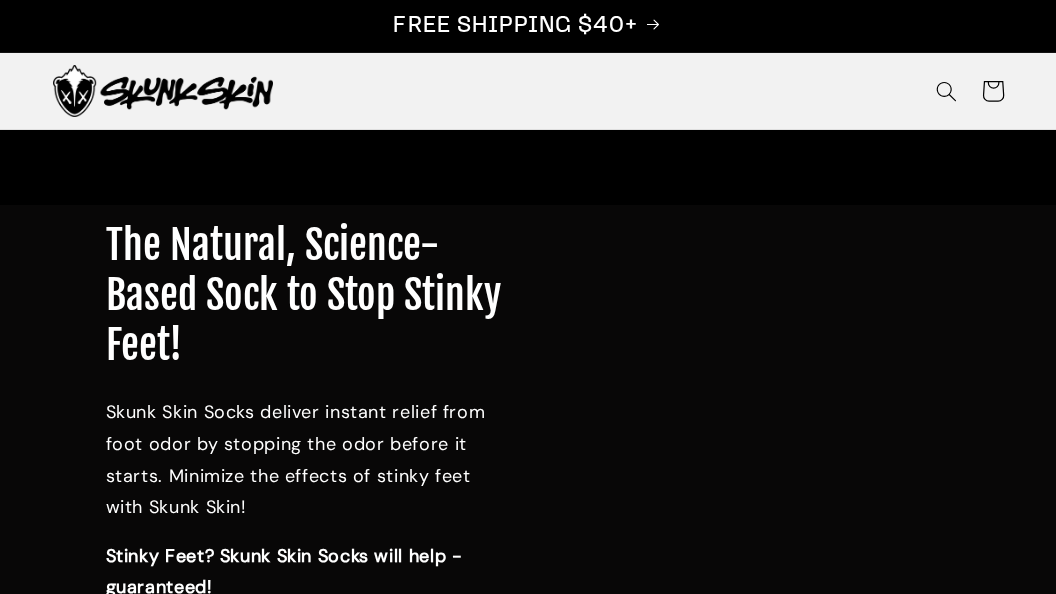 click 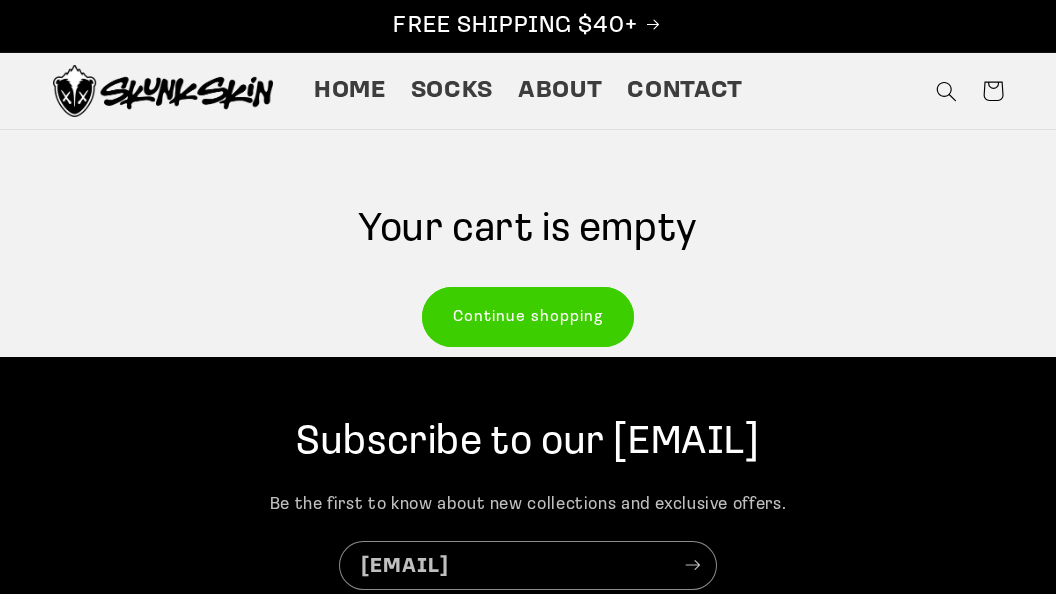 scroll, scrollTop: 0, scrollLeft: 0, axis: both 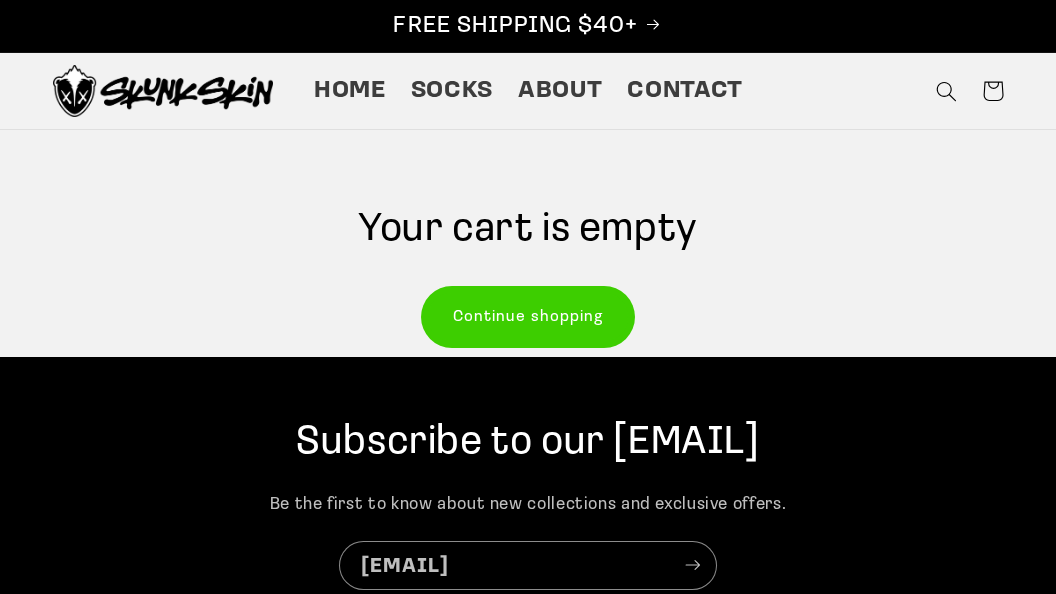 click on "Continue shopping" at bounding box center (528, 316) 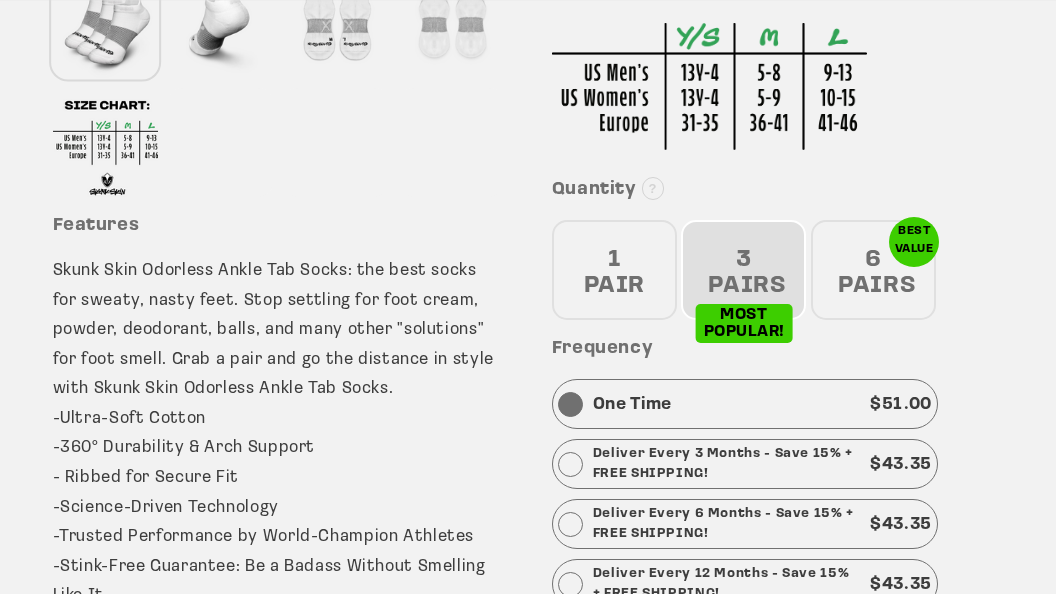 scroll, scrollTop: 739, scrollLeft: 0, axis: vertical 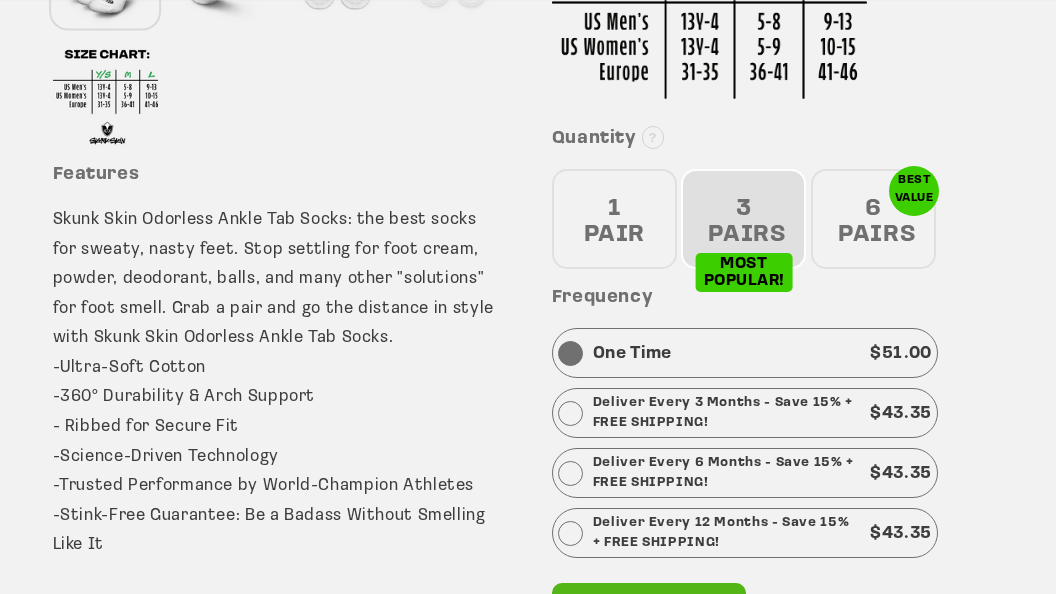drag, startPoint x: 568, startPoint y: 531, endPoint x: 693, endPoint y: 434, distance: 158.22136 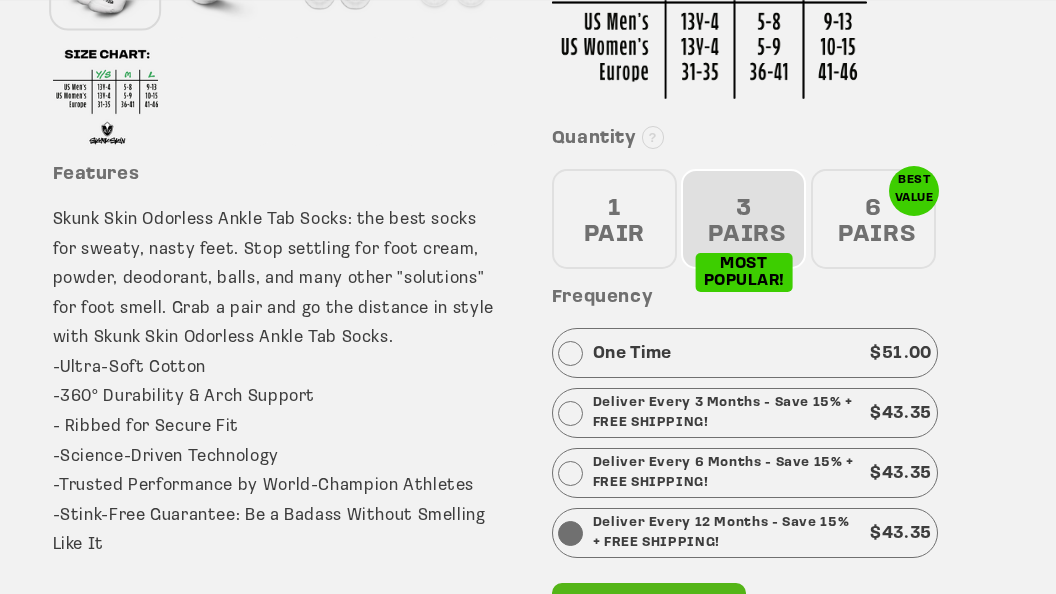 click on "3 PAIRS" at bounding box center (743, 219) 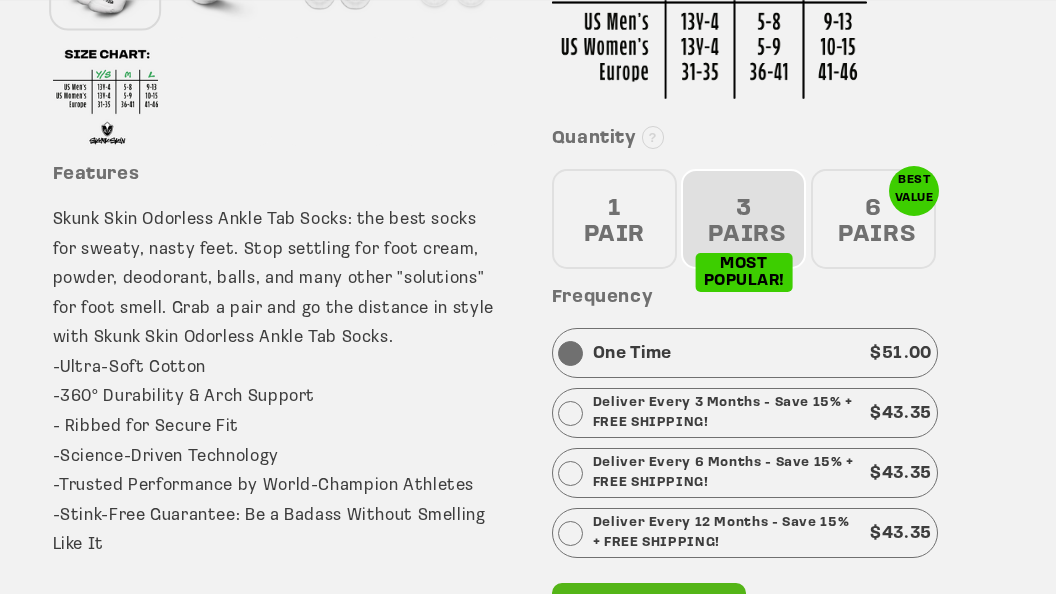 click at bounding box center (570, 533) 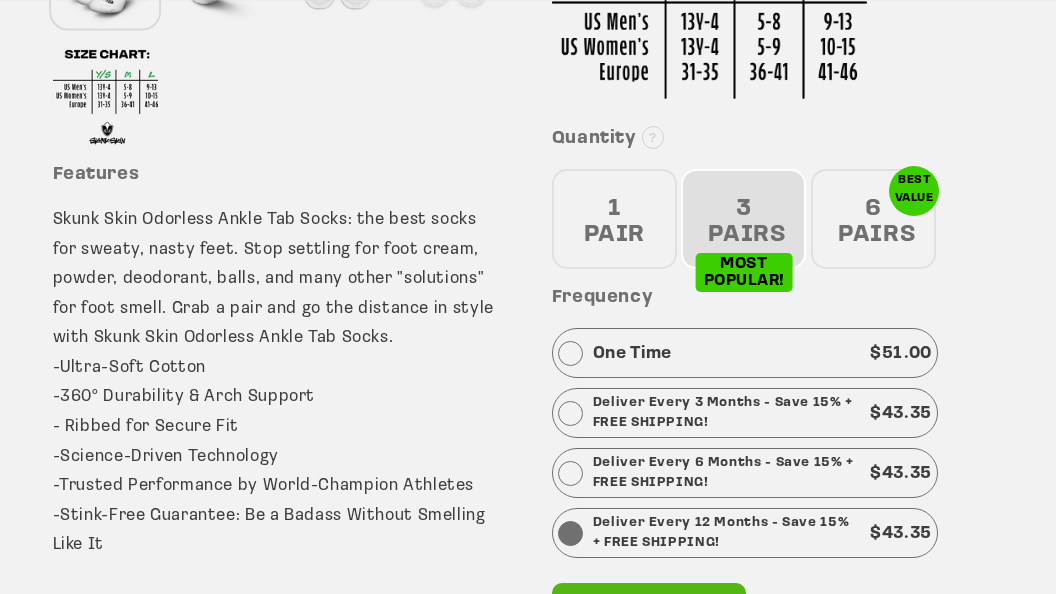 click at bounding box center [570, 353] 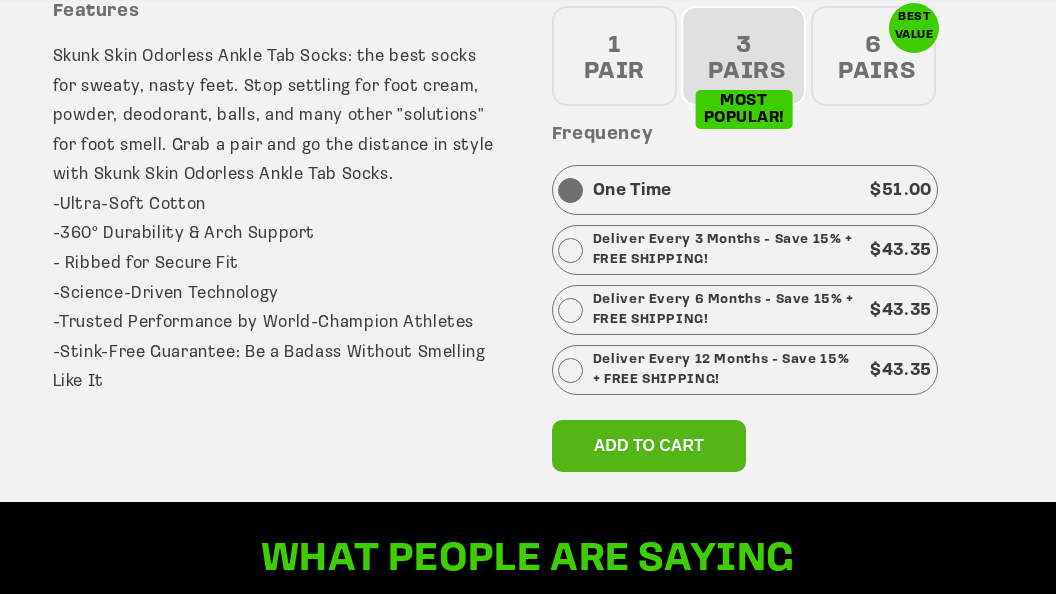 scroll, scrollTop: 950, scrollLeft: 0, axis: vertical 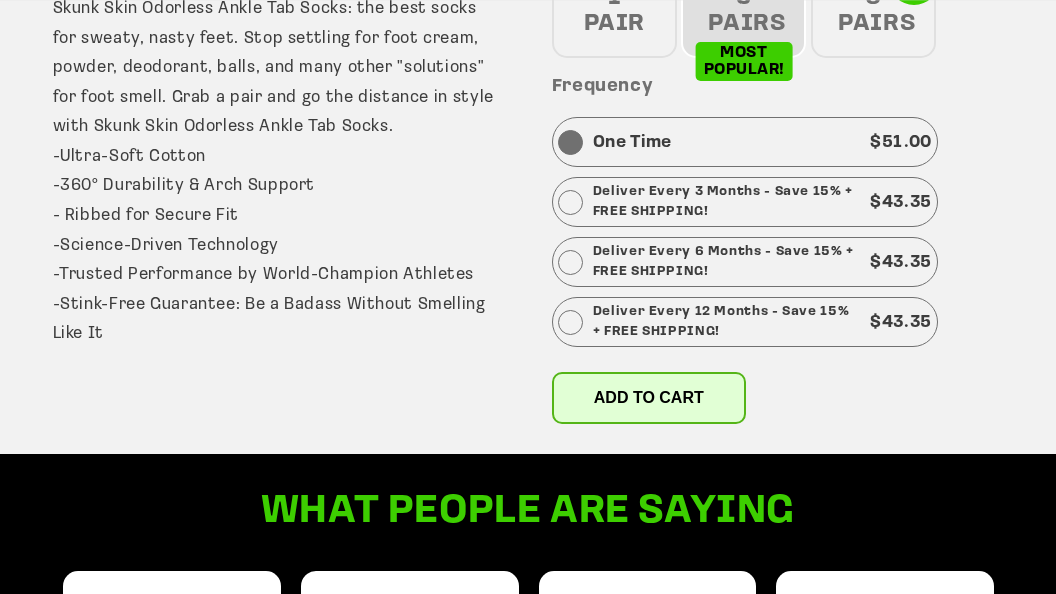 click on "Add to cart" at bounding box center [649, 397] 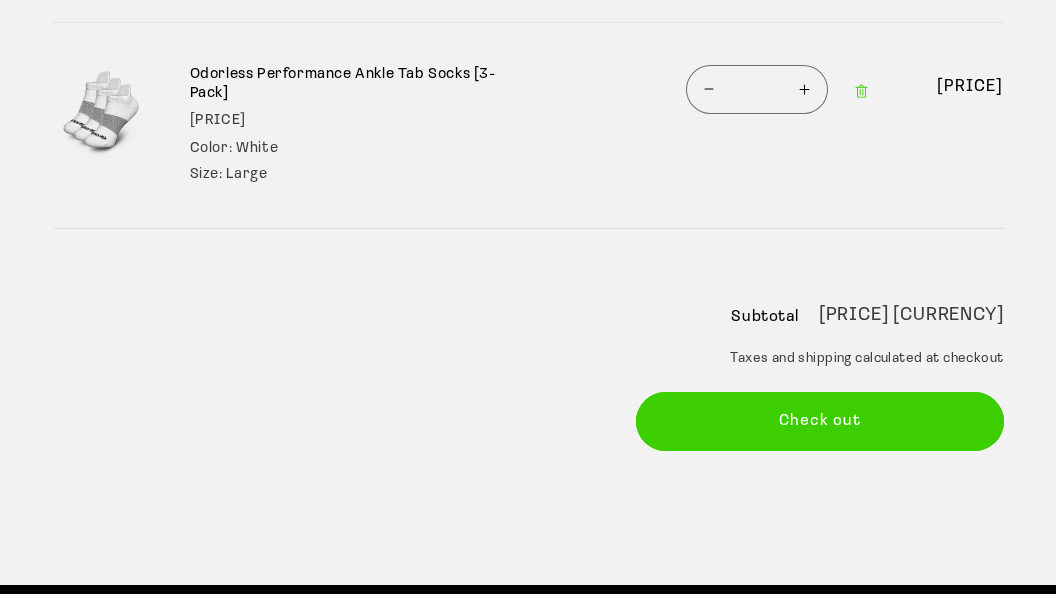 scroll, scrollTop: 316, scrollLeft: 0, axis: vertical 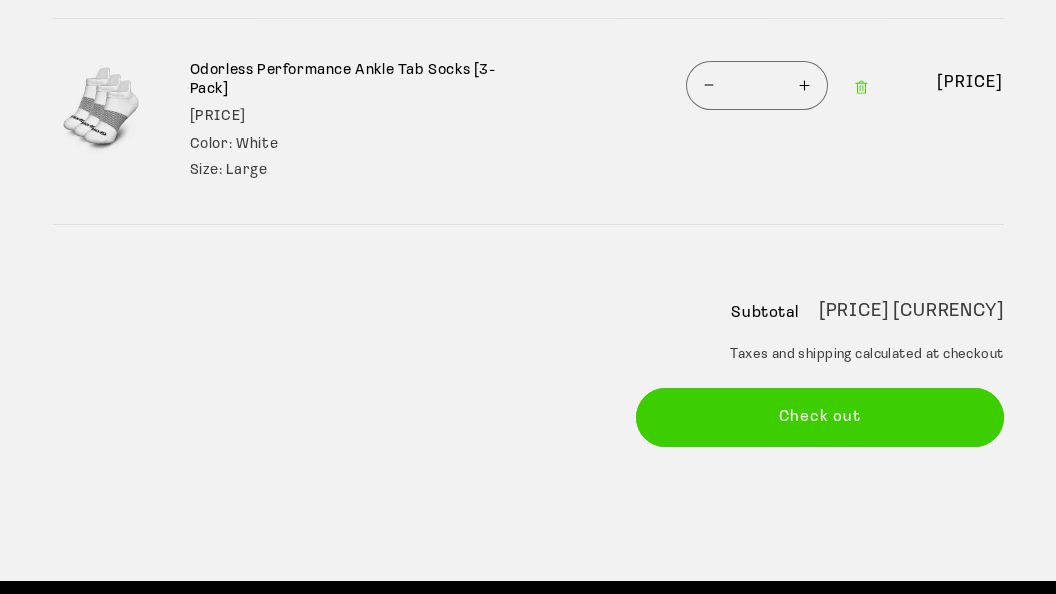 click at bounding box center (638, 472) 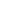 scroll, scrollTop: 0, scrollLeft: 0, axis: both 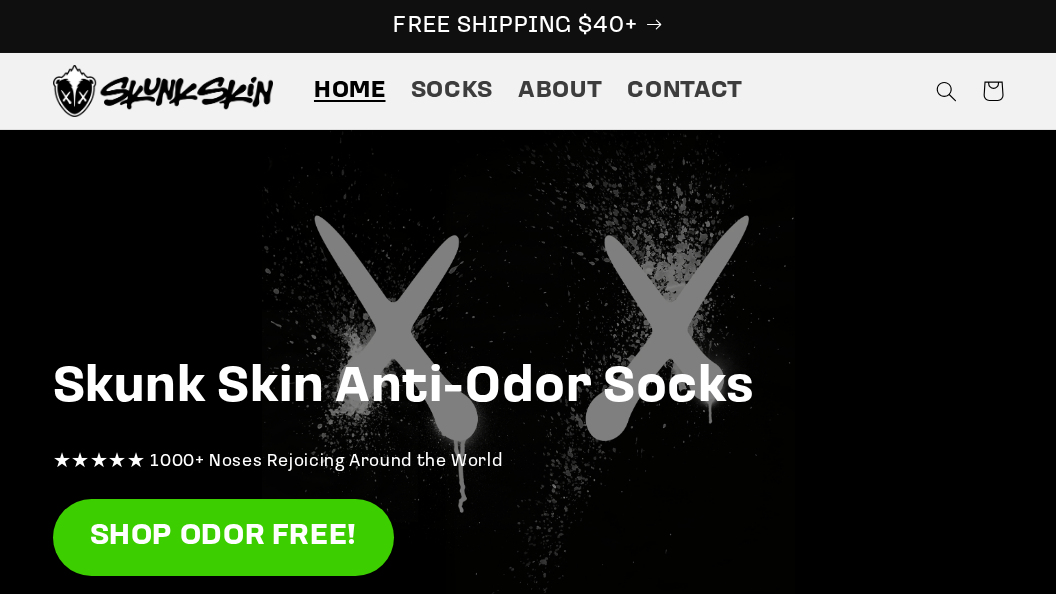 click on "FREE SHIPPING $40+" at bounding box center [528, 26] 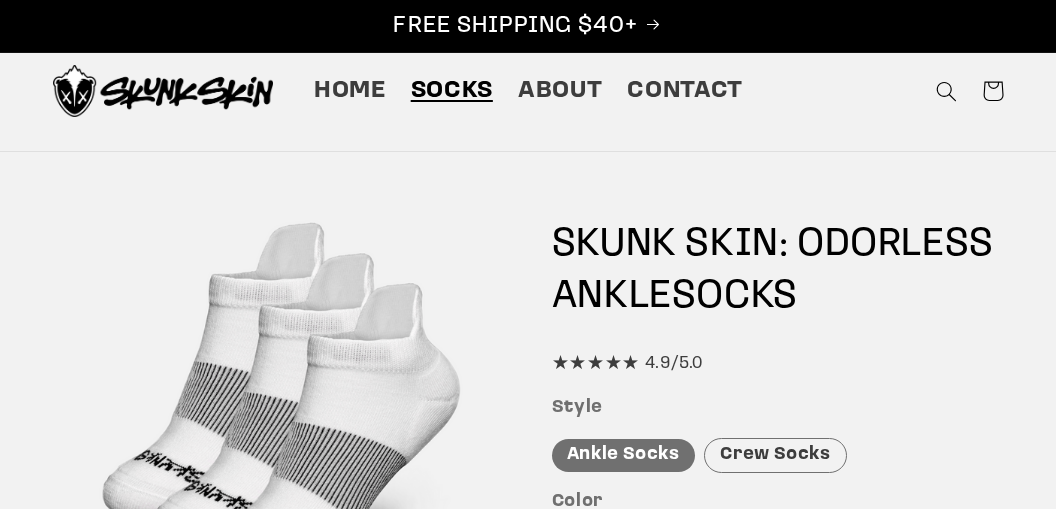 scroll, scrollTop: 0, scrollLeft: 0, axis: both 